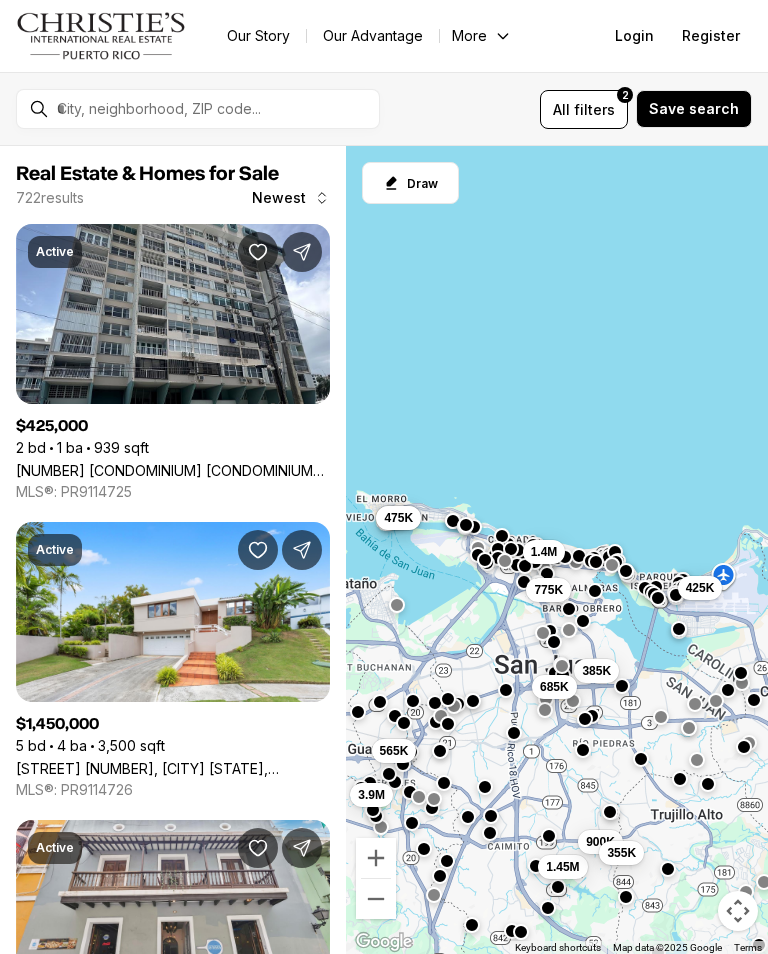 scroll, scrollTop: 0, scrollLeft: 0, axis: both 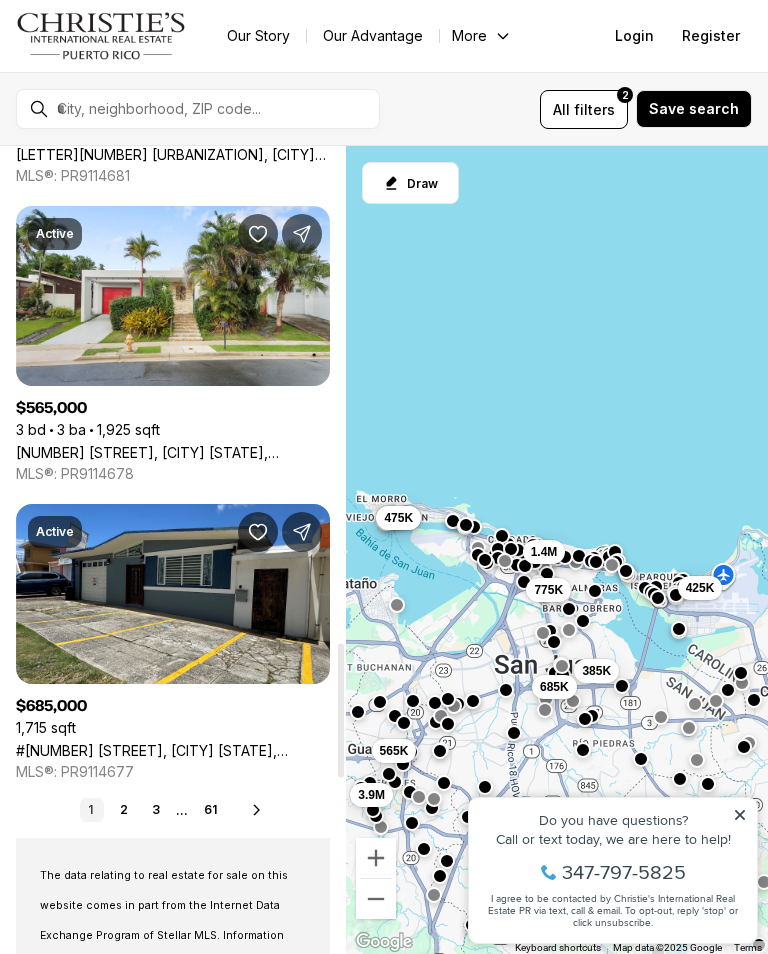 click on "2" at bounding box center (124, 810) 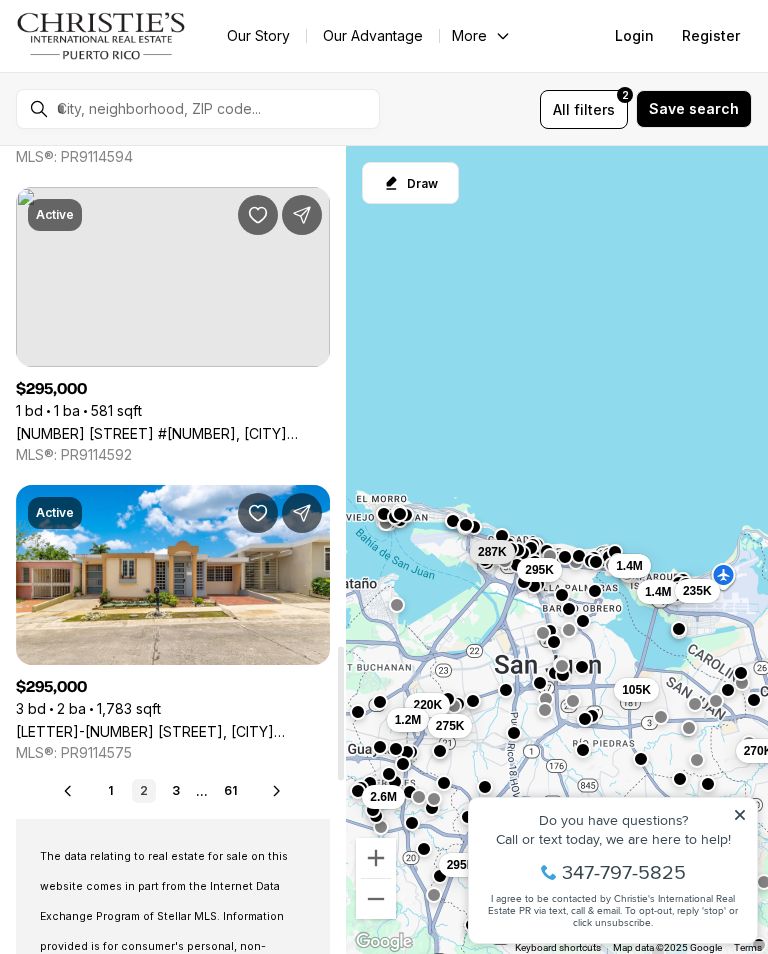 scroll, scrollTop: 3023, scrollLeft: 0, axis: vertical 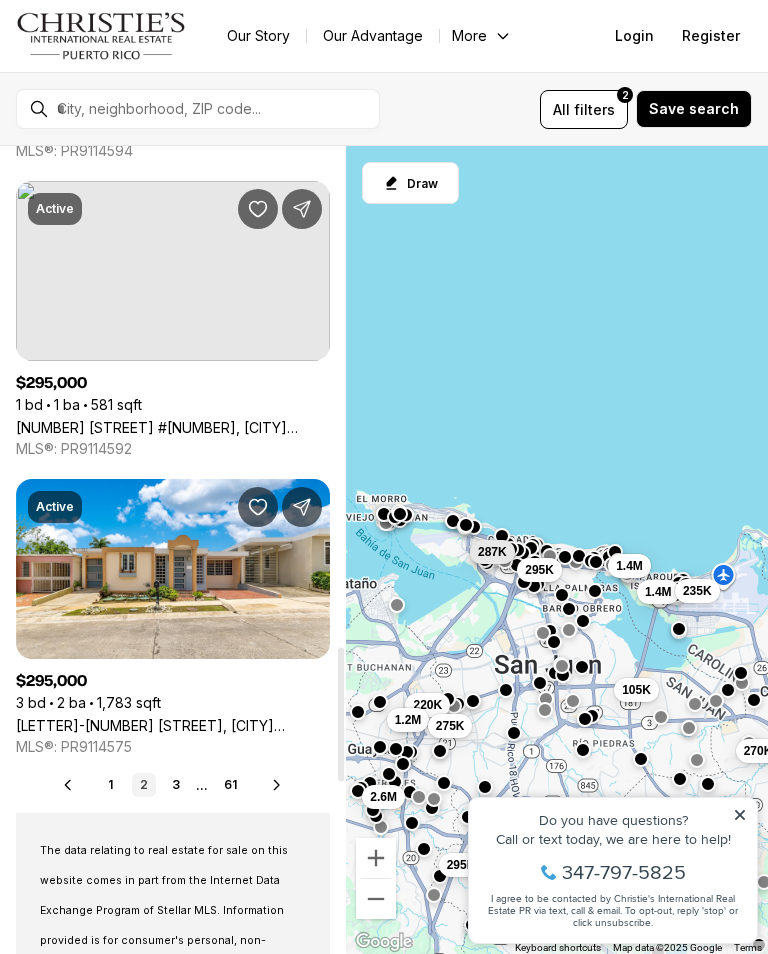 click on "3" at bounding box center [176, 785] 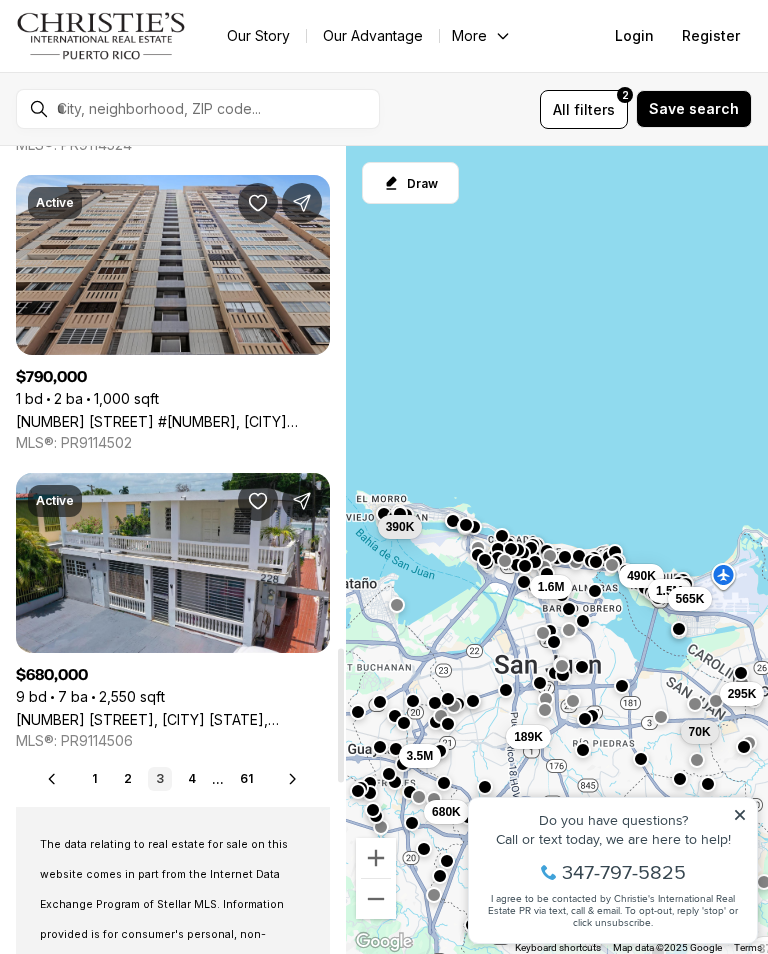 scroll, scrollTop: 3029, scrollLeft: 0, axis: vertical 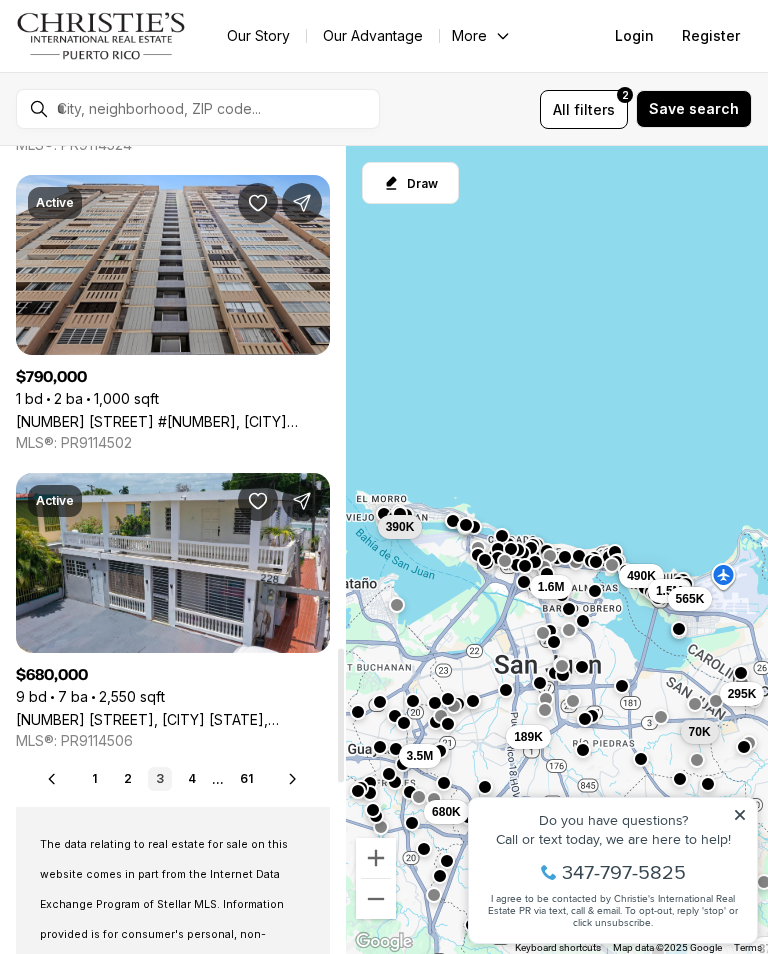 click on "4" at bounding box center (192, 779) 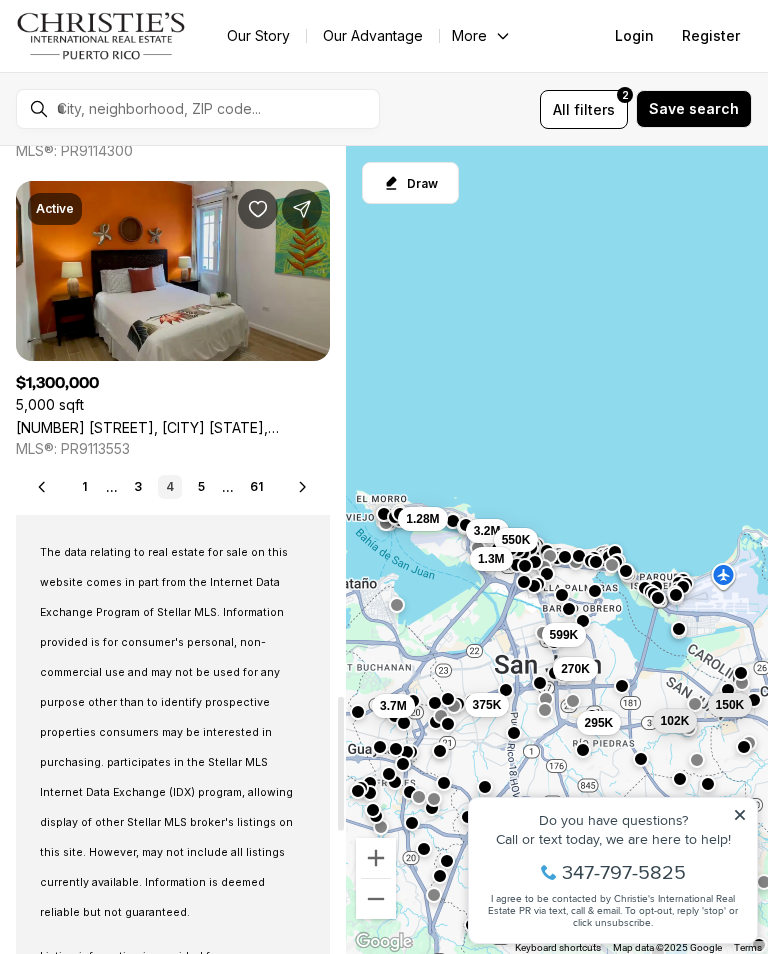 scroll, scrollTop: 3321, scrollLeft: 0, axis: vertical 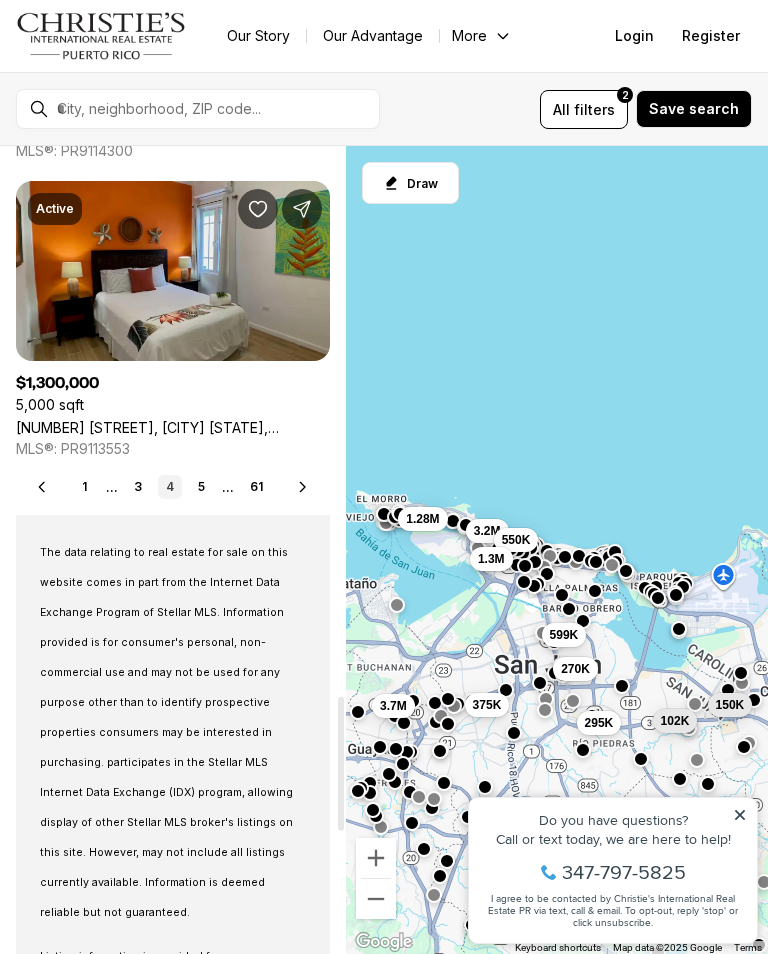 click on "5" at bounding box center (202, 487) 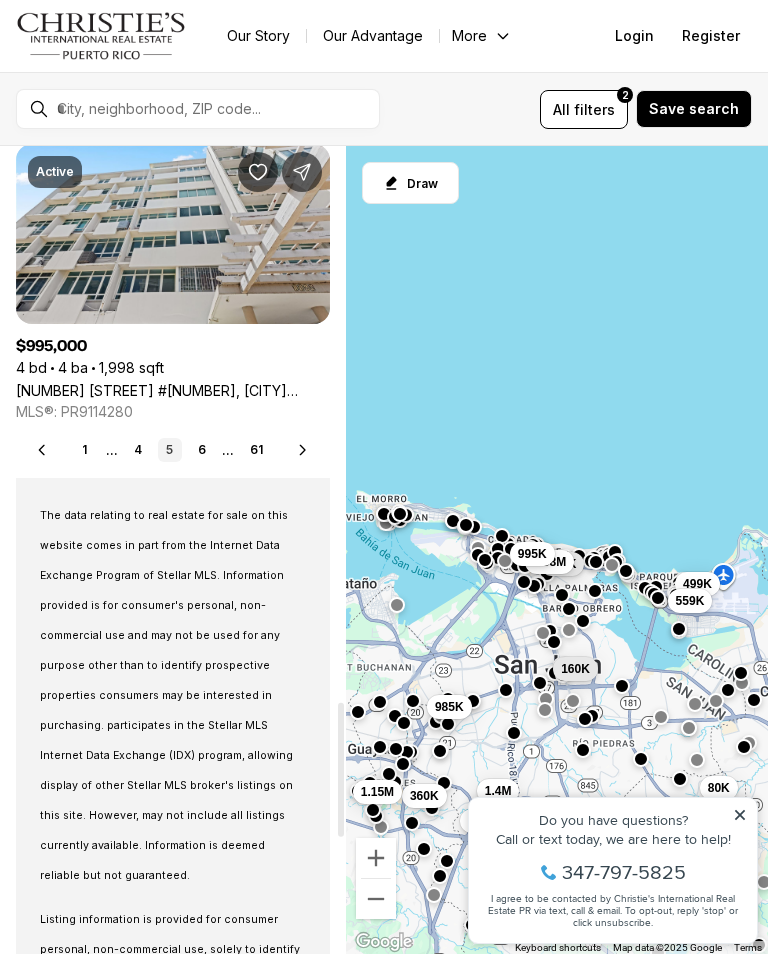 scroll, scrollTop: 3357, scrollLeft: 0, axis: vertical 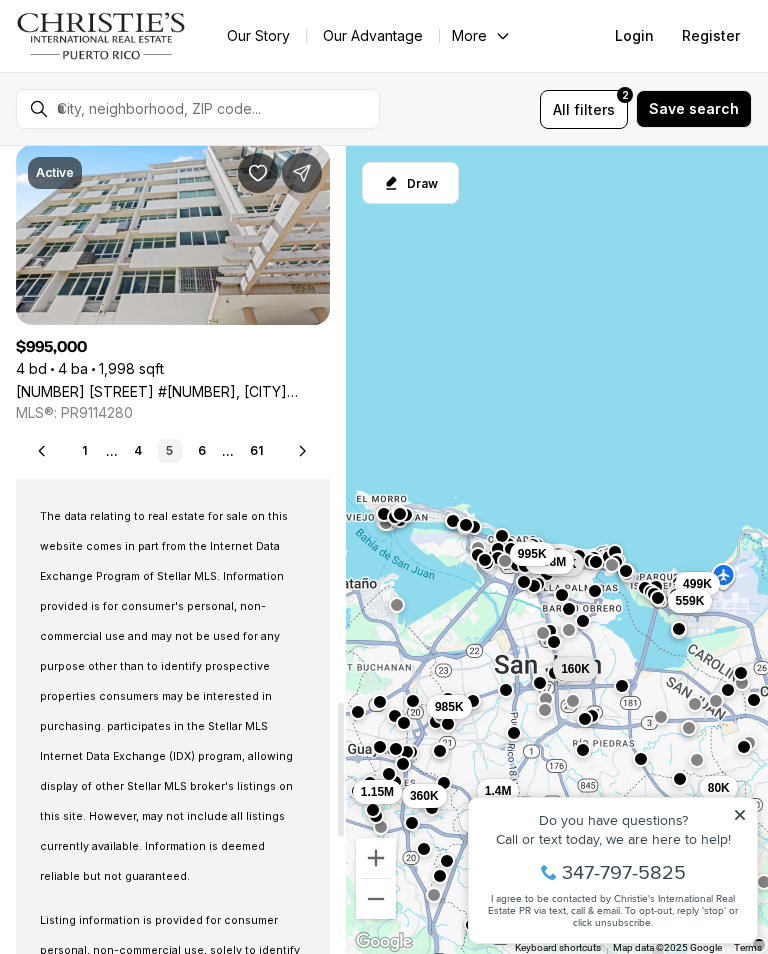 click on "..." at bounding box center [228, 451] 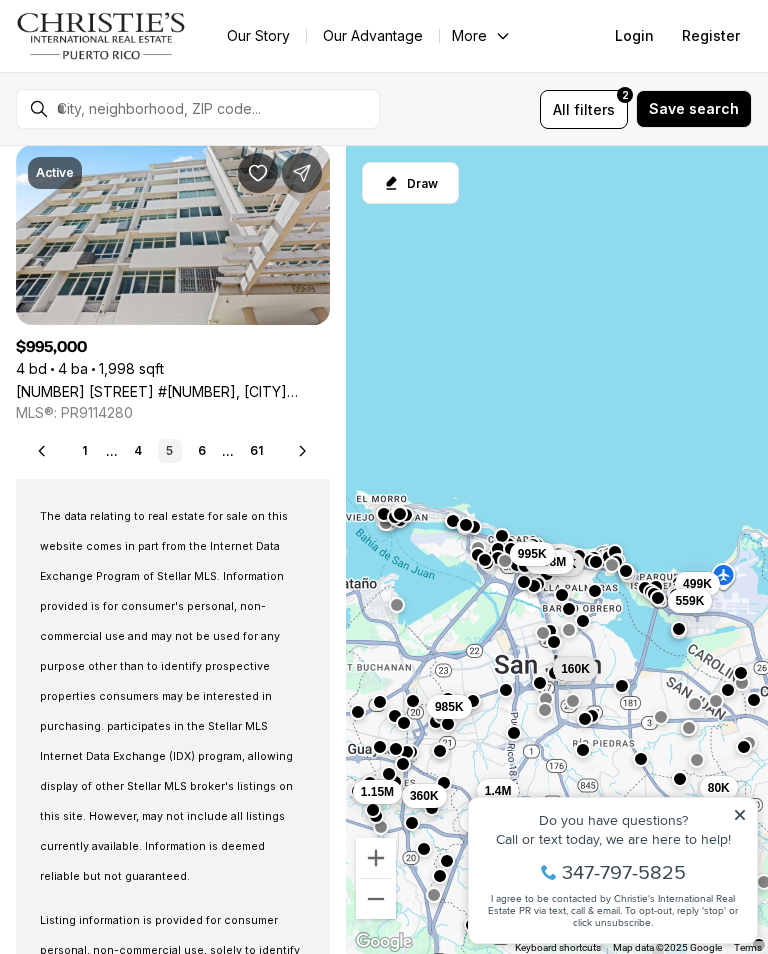 click on "6" at bounding box center [202, 451] 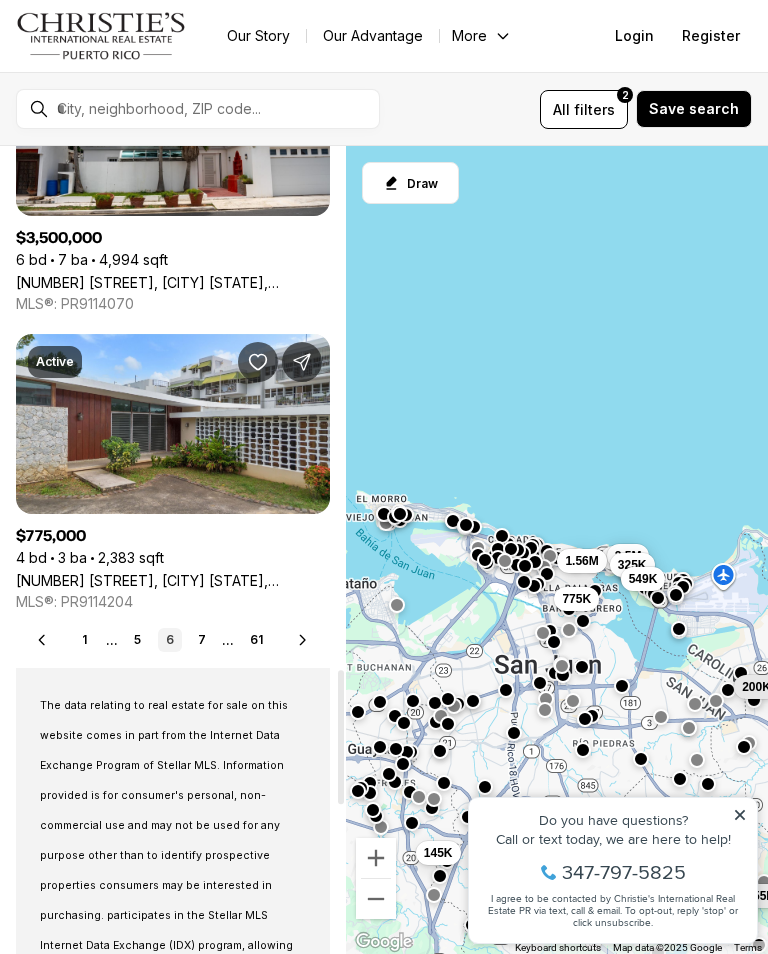 scroll, scrollTop: 3146, scrollLeft: 0, axis: vertical 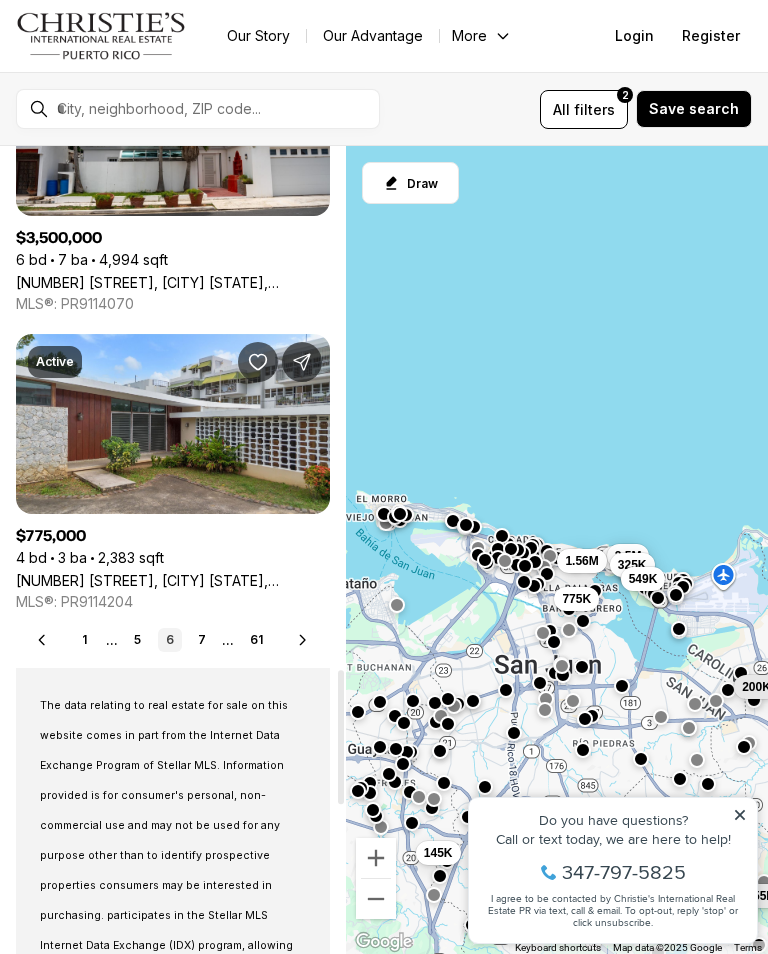 click on "7" at bounding box center [202, 640] 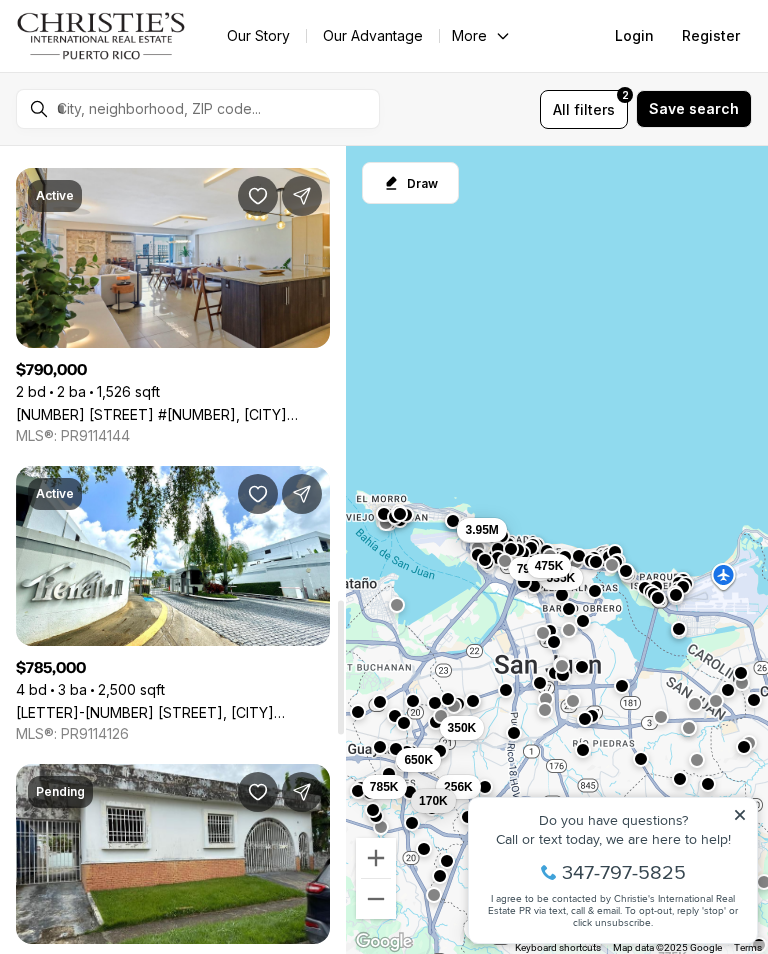 scroll, scrollTop: 2746, scrollLeft: 0, axis: vertical 